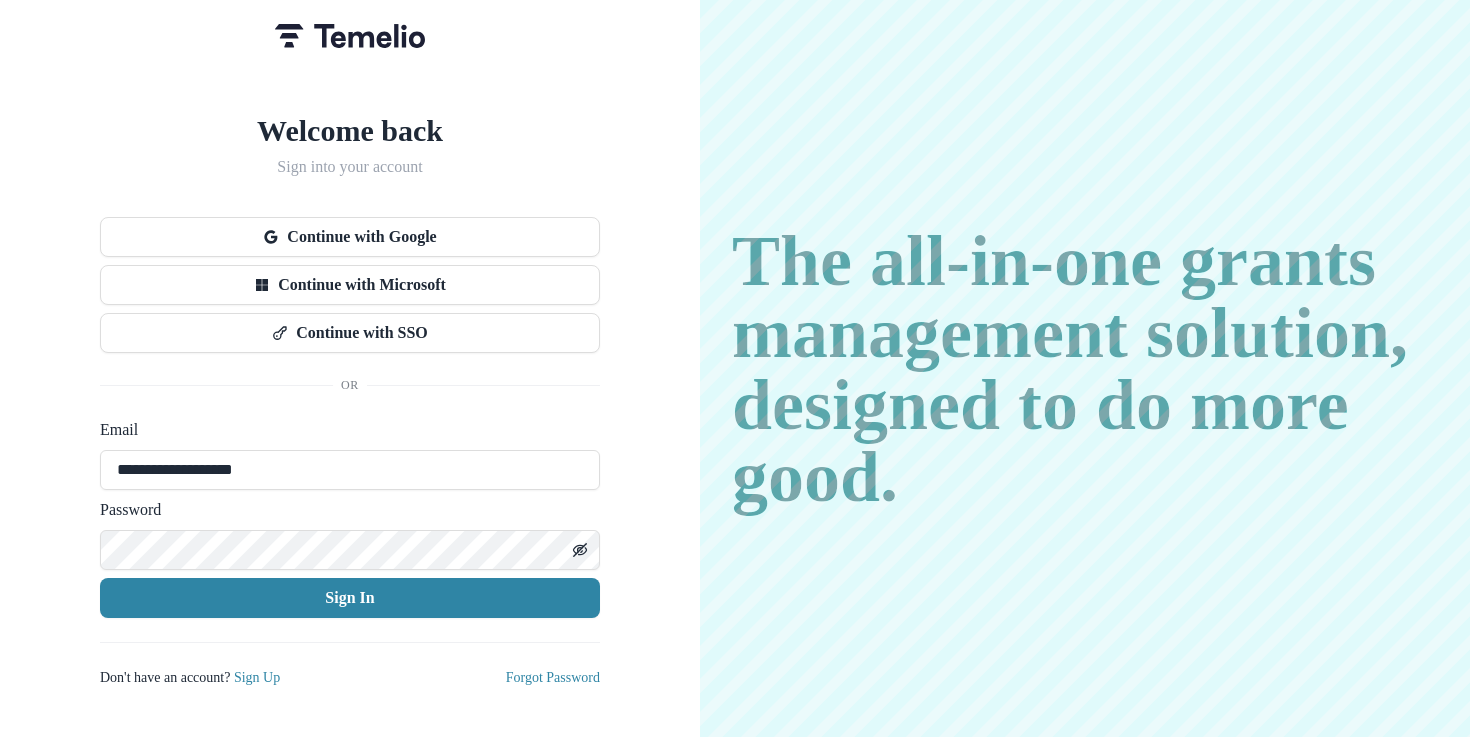 scroll, scrollTop: 0, scrollLeft: 0, axis: both 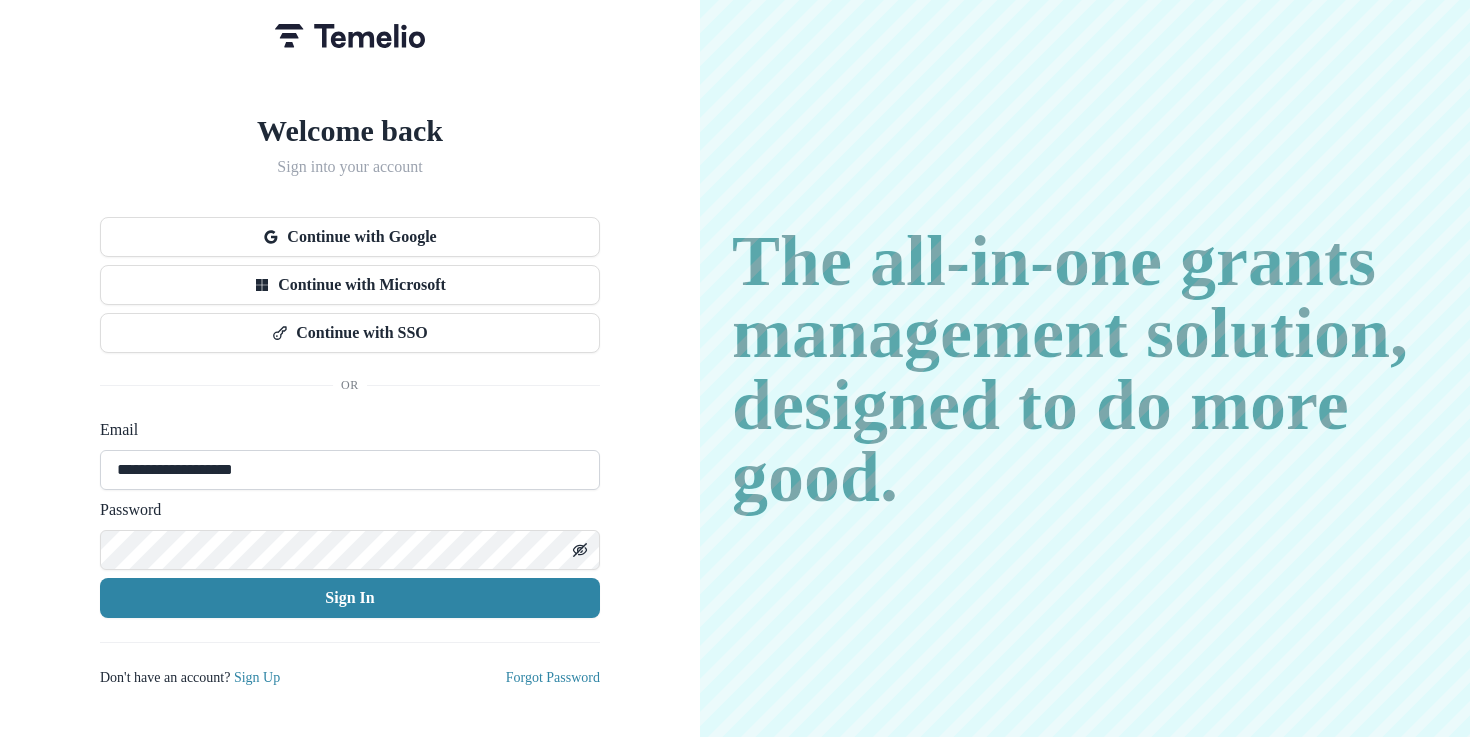 click on "**********" at bounding box center [350, 470] 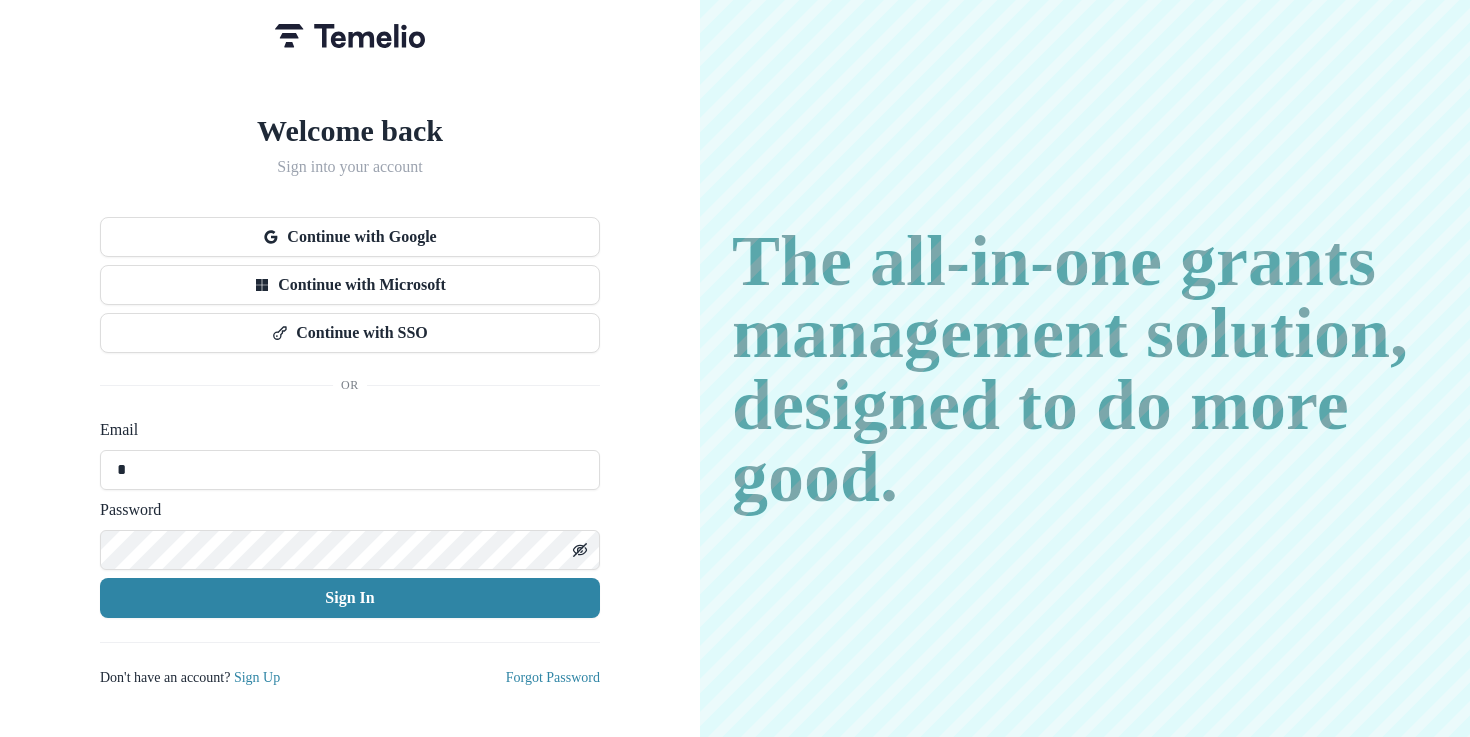type on "**********" 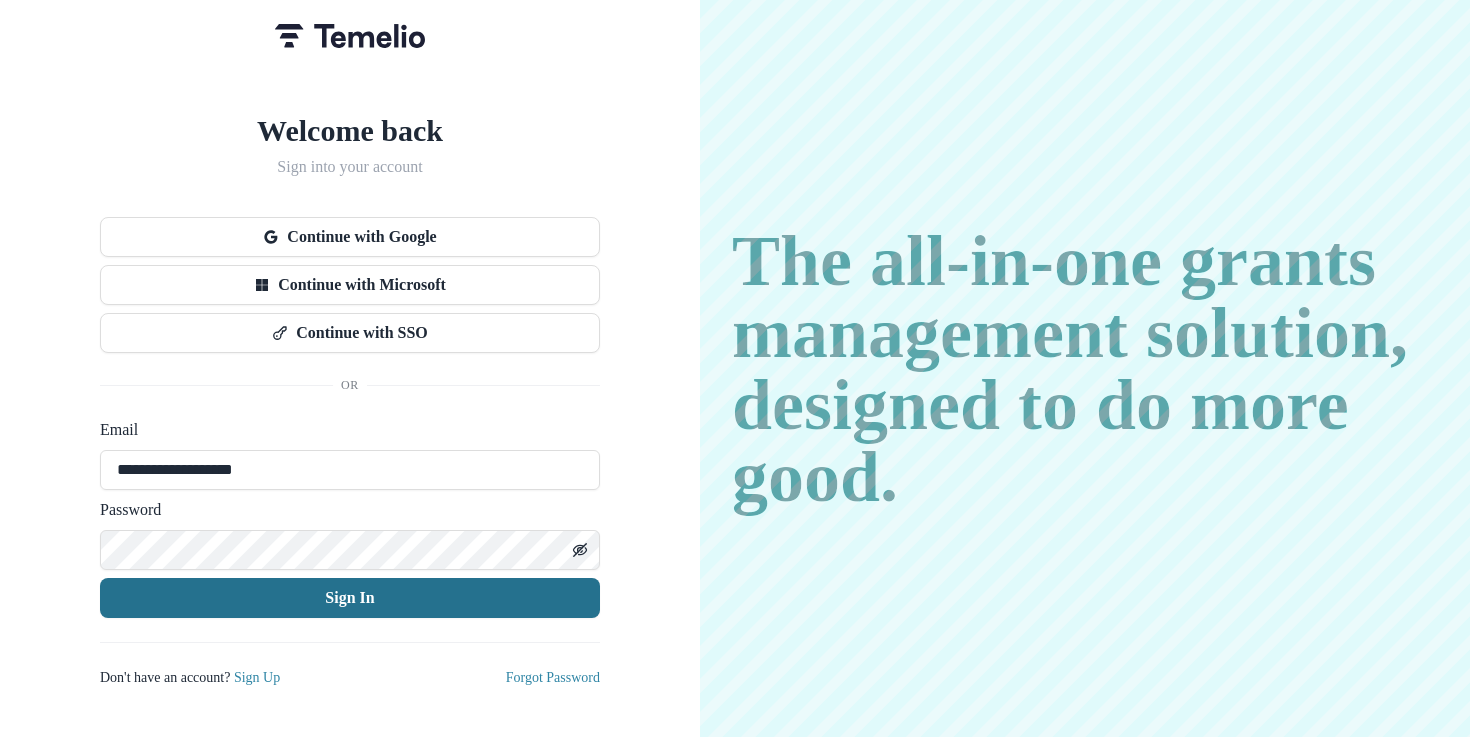click on "Sign In" at bounding box center (350, 598) 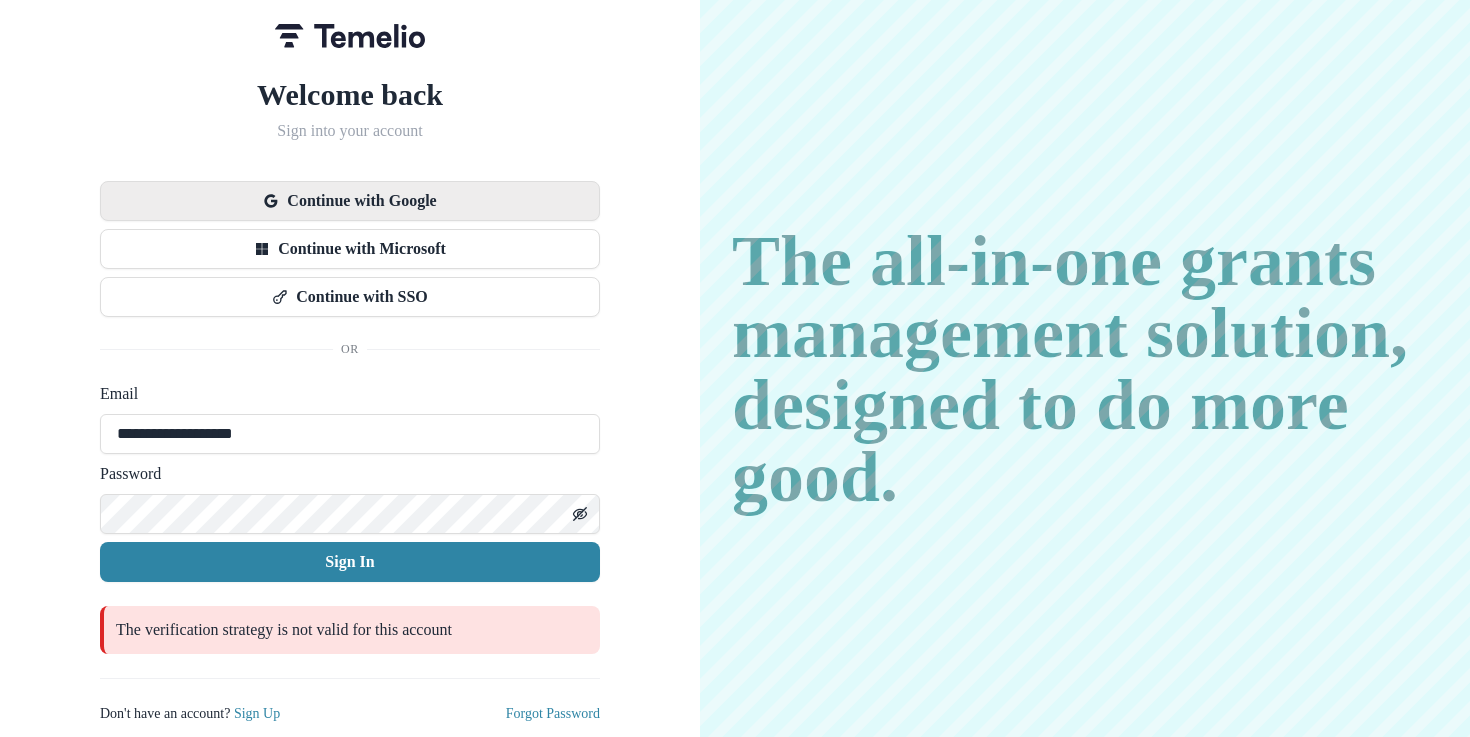 click on "Continue with Google" at bounding box center (350, 201) 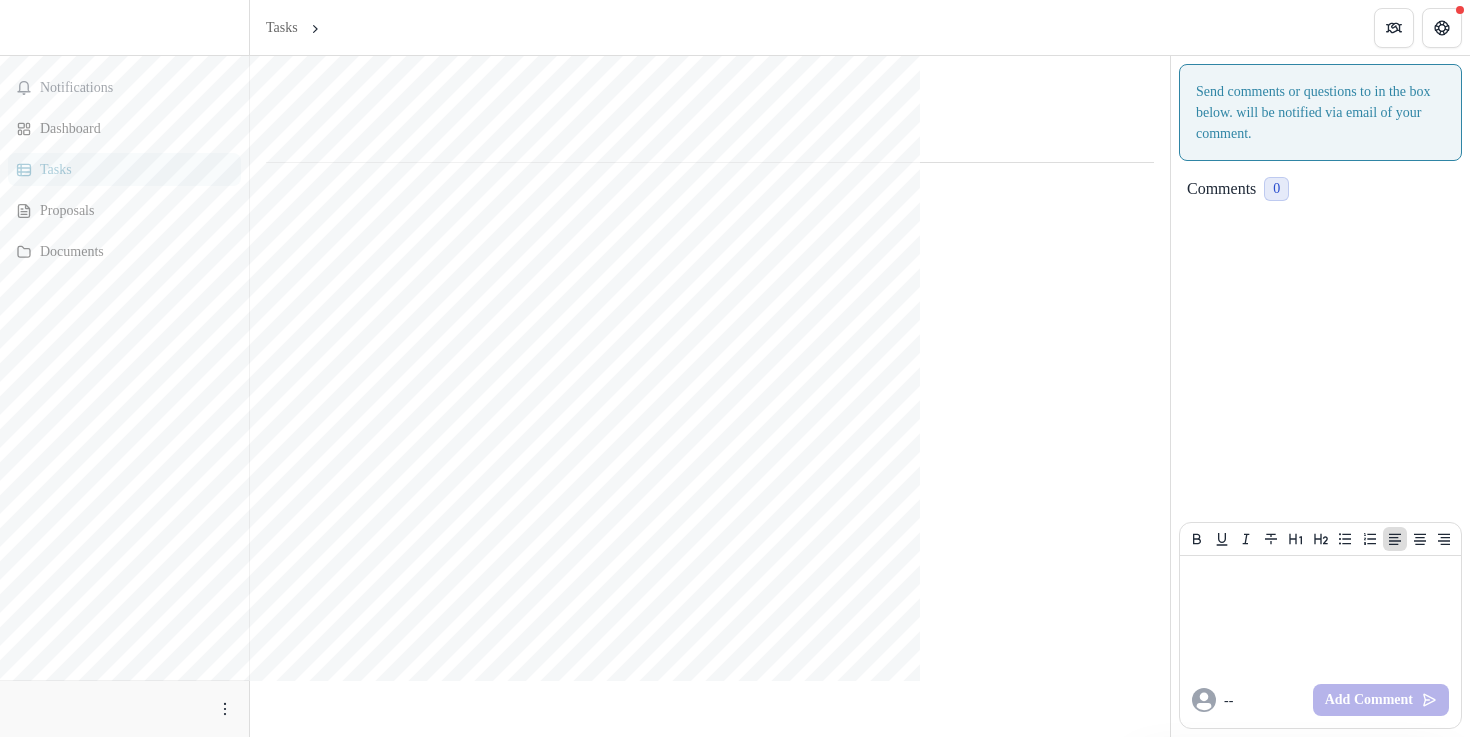 scroll, scrollTop: 0, scrollLeft: 0, axis: both 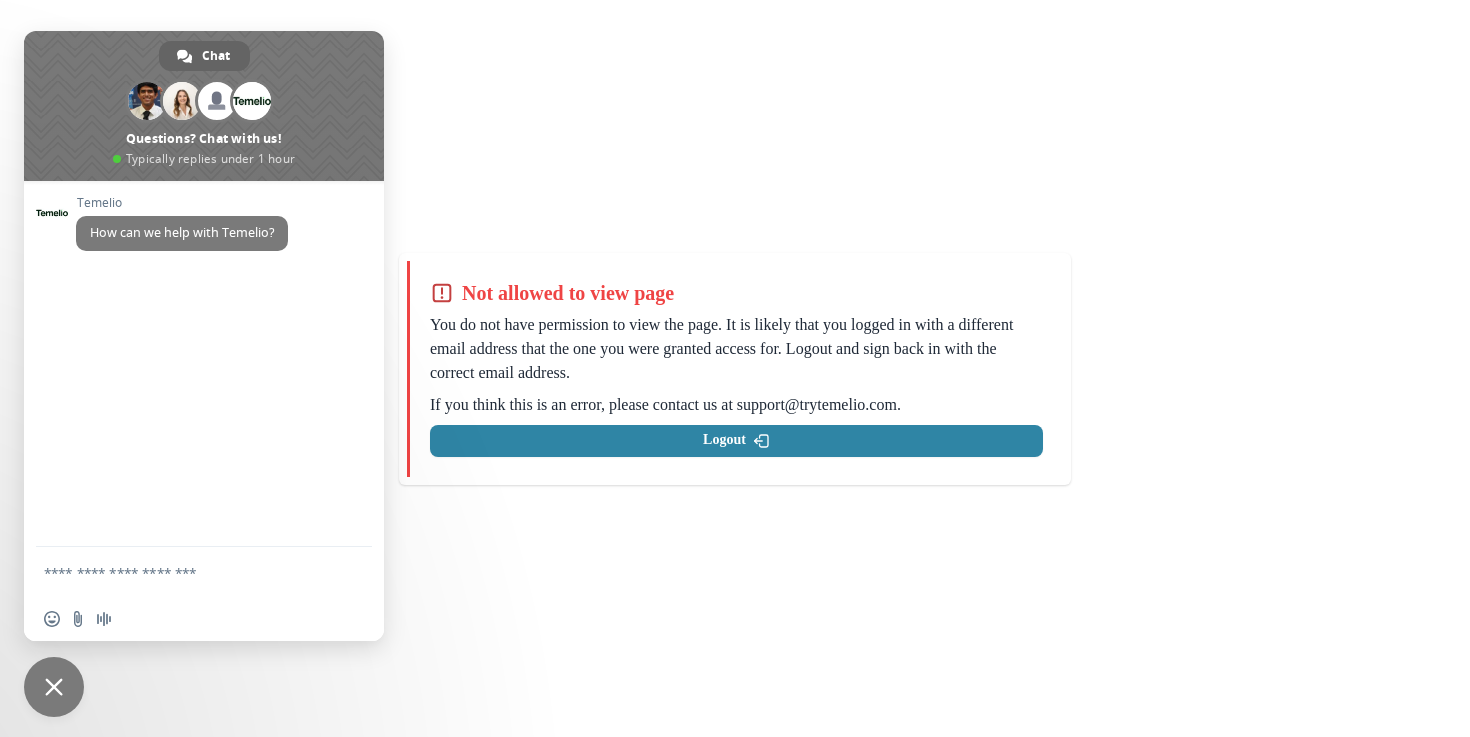 click at bounding box center [184, 572] 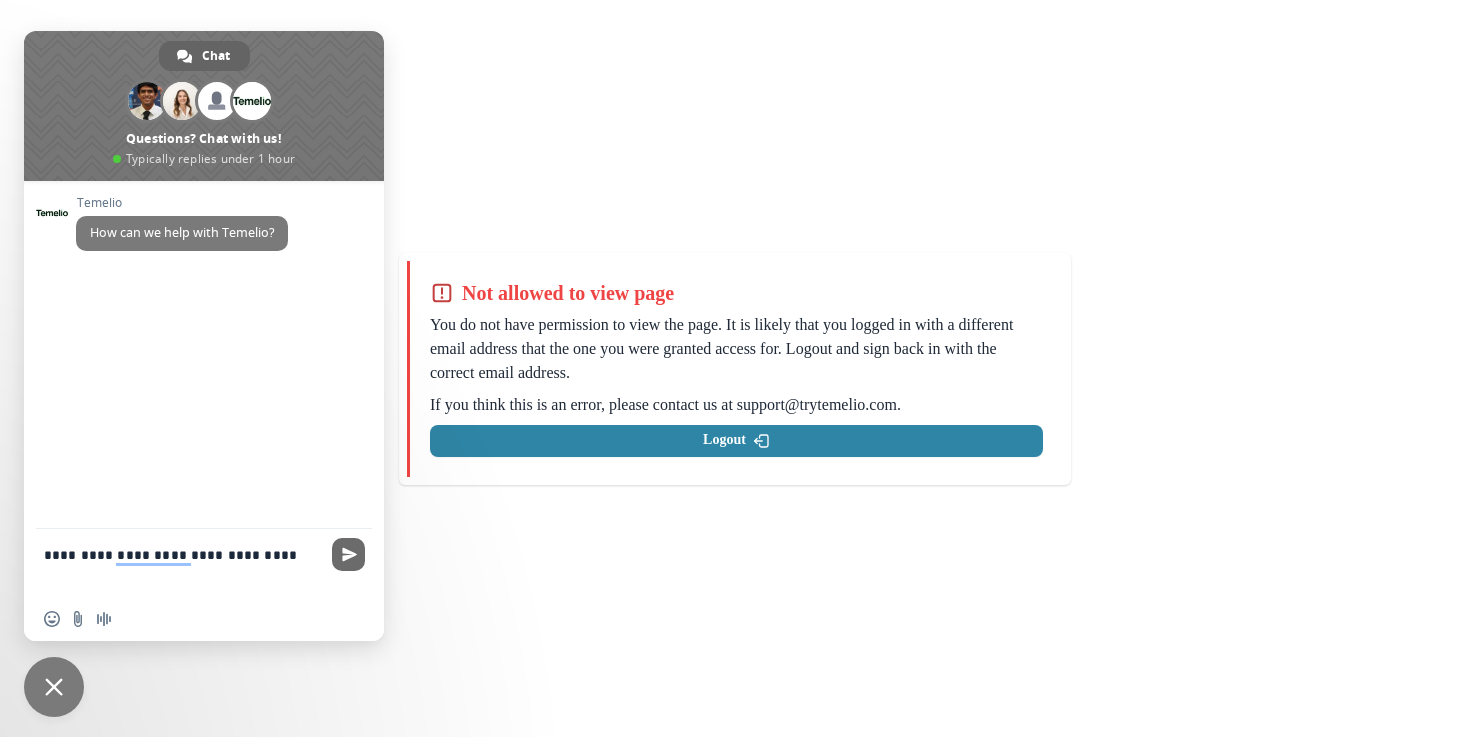 type on "**********" 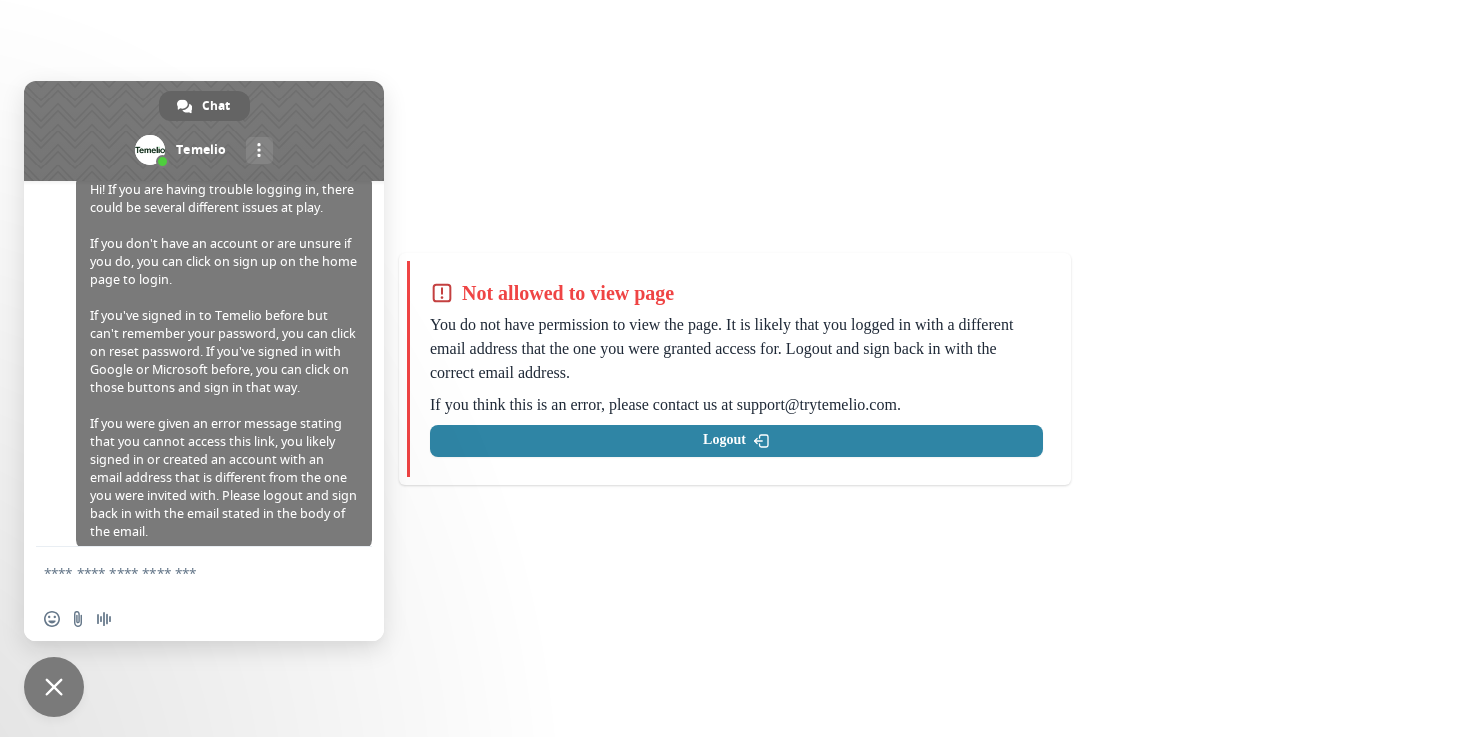 scroll, scrollTop: 252, scrollLeft: 0, axis: vertical 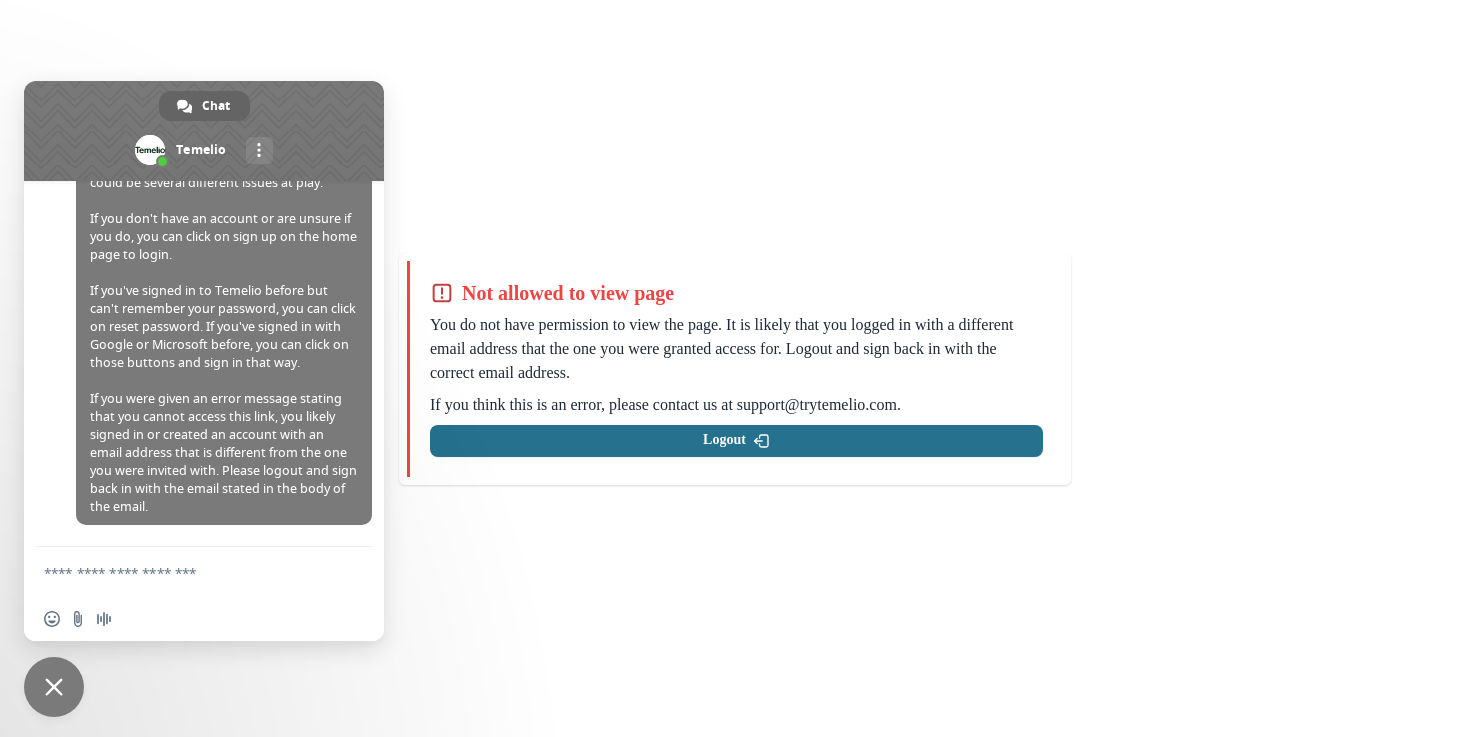 click on "Logout" at bounding box center (736, 441) 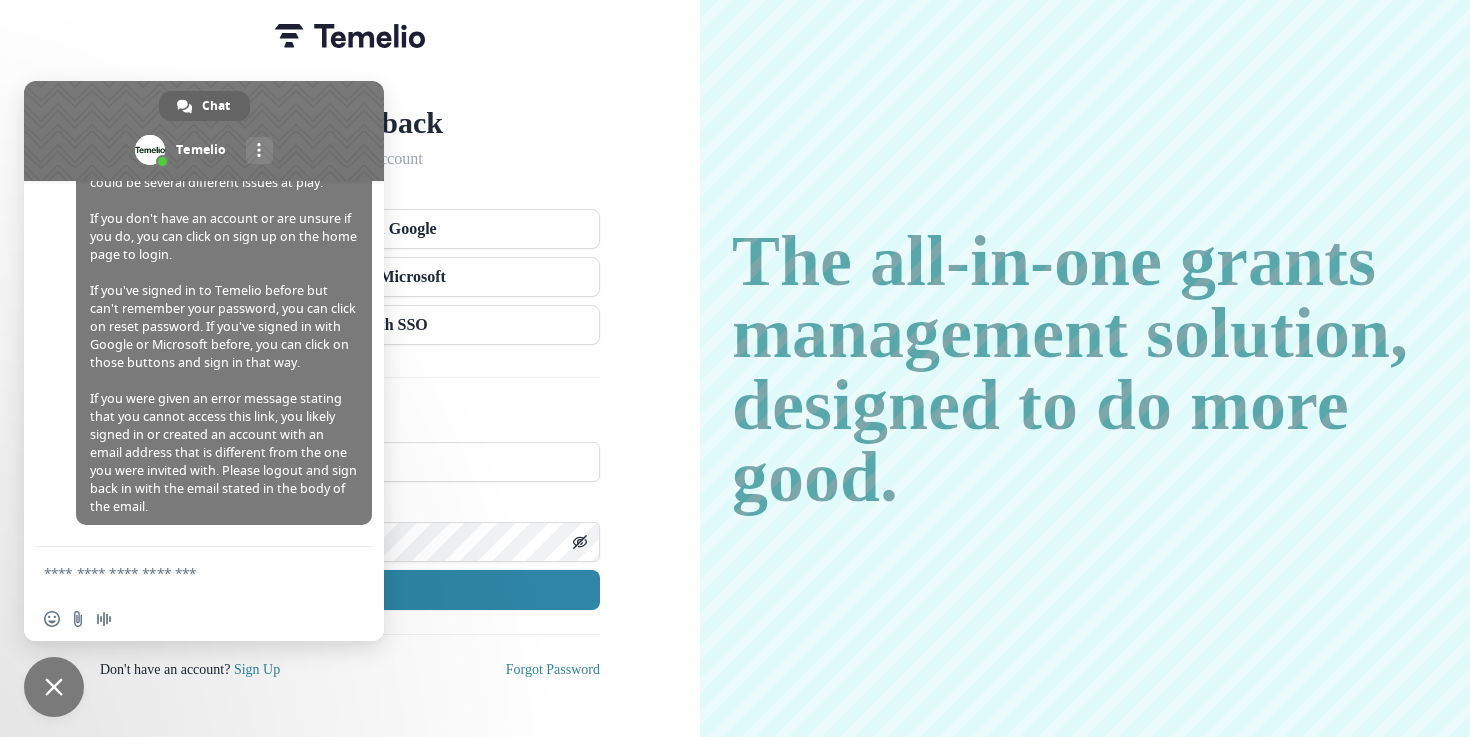 click on "Welcome back Sign into your account Continue with Google Continue with Microsoft Continue with SSO Email [EMAIL] Password Sign In Don't have an account?   Sign Up Forgot Password" at bounding box center [350, 368] 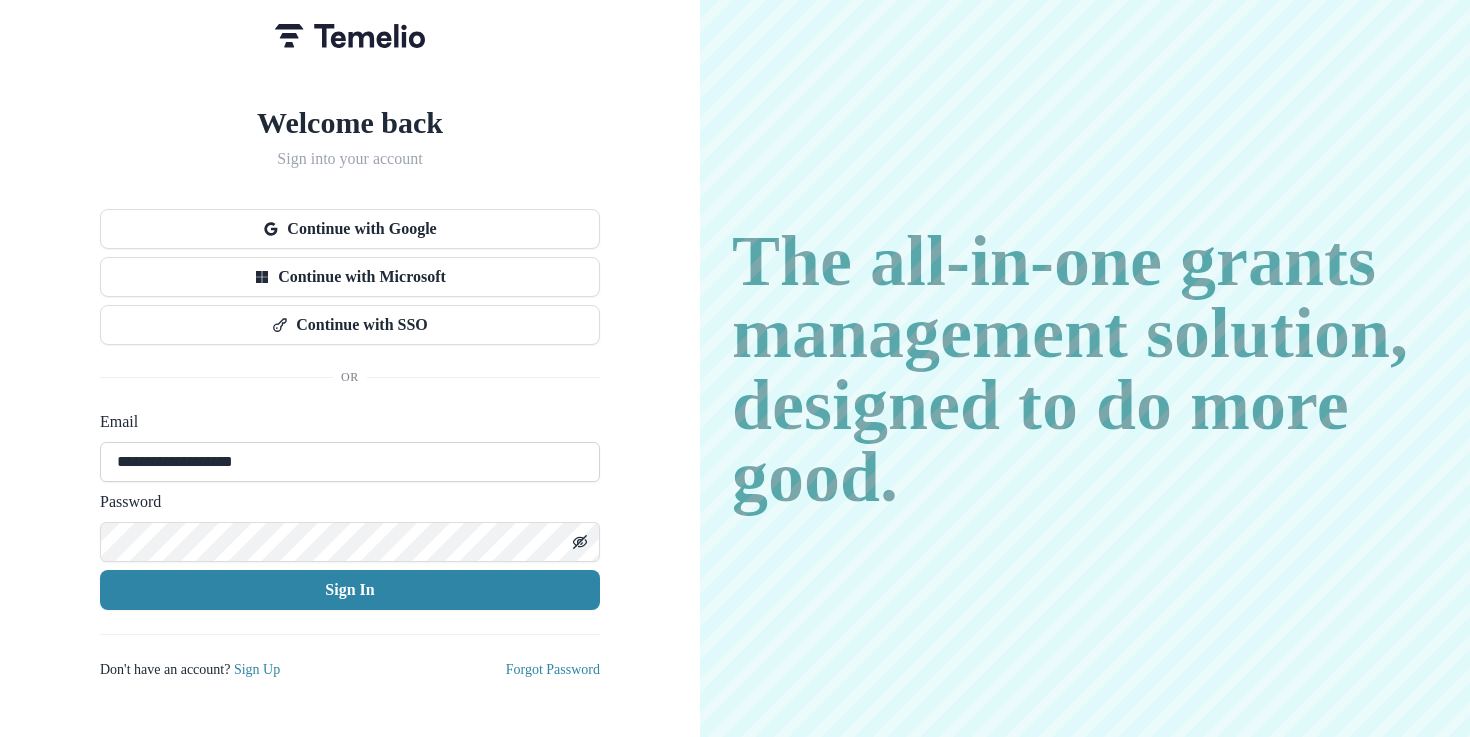 click on "**********" at bounding box center [350, 462] 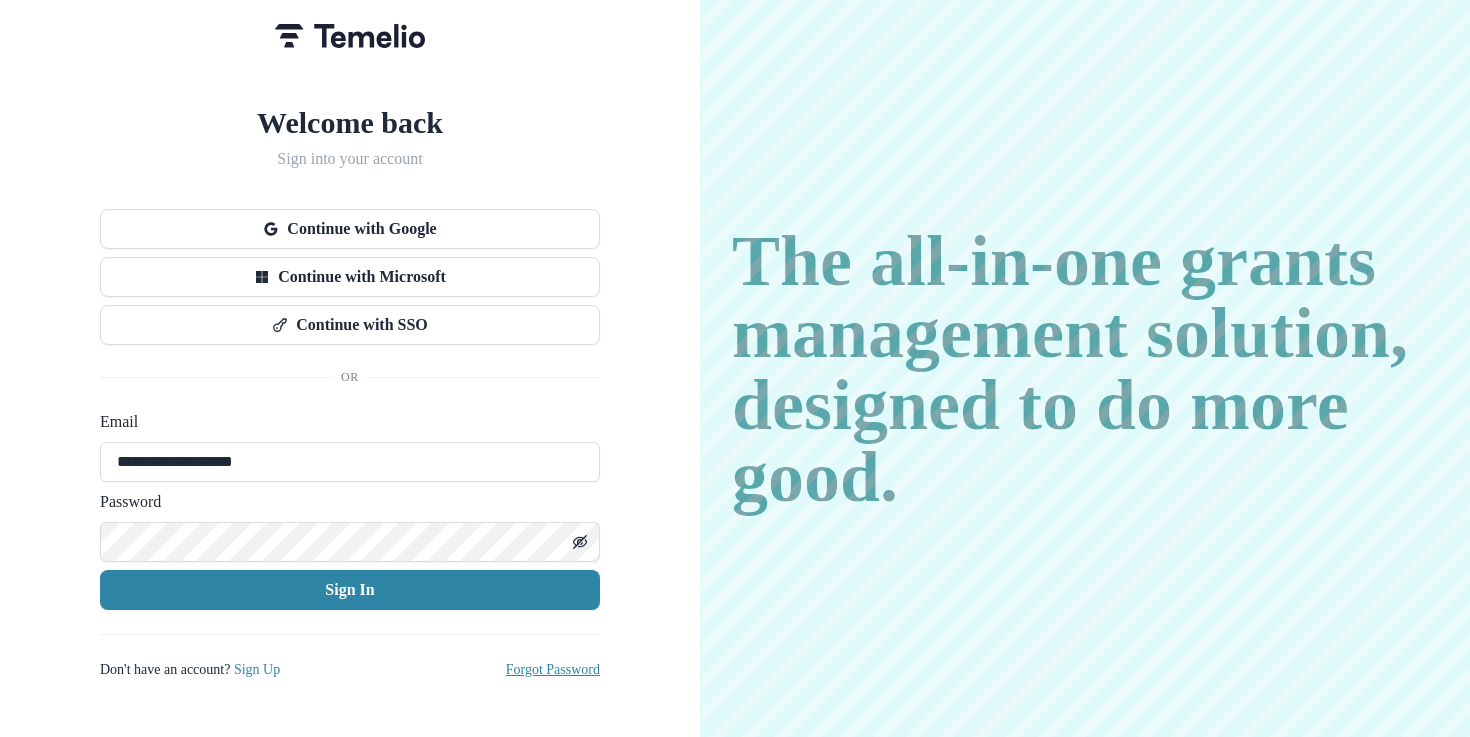 click on "Forgot Password" at bounding box center [553, 669] 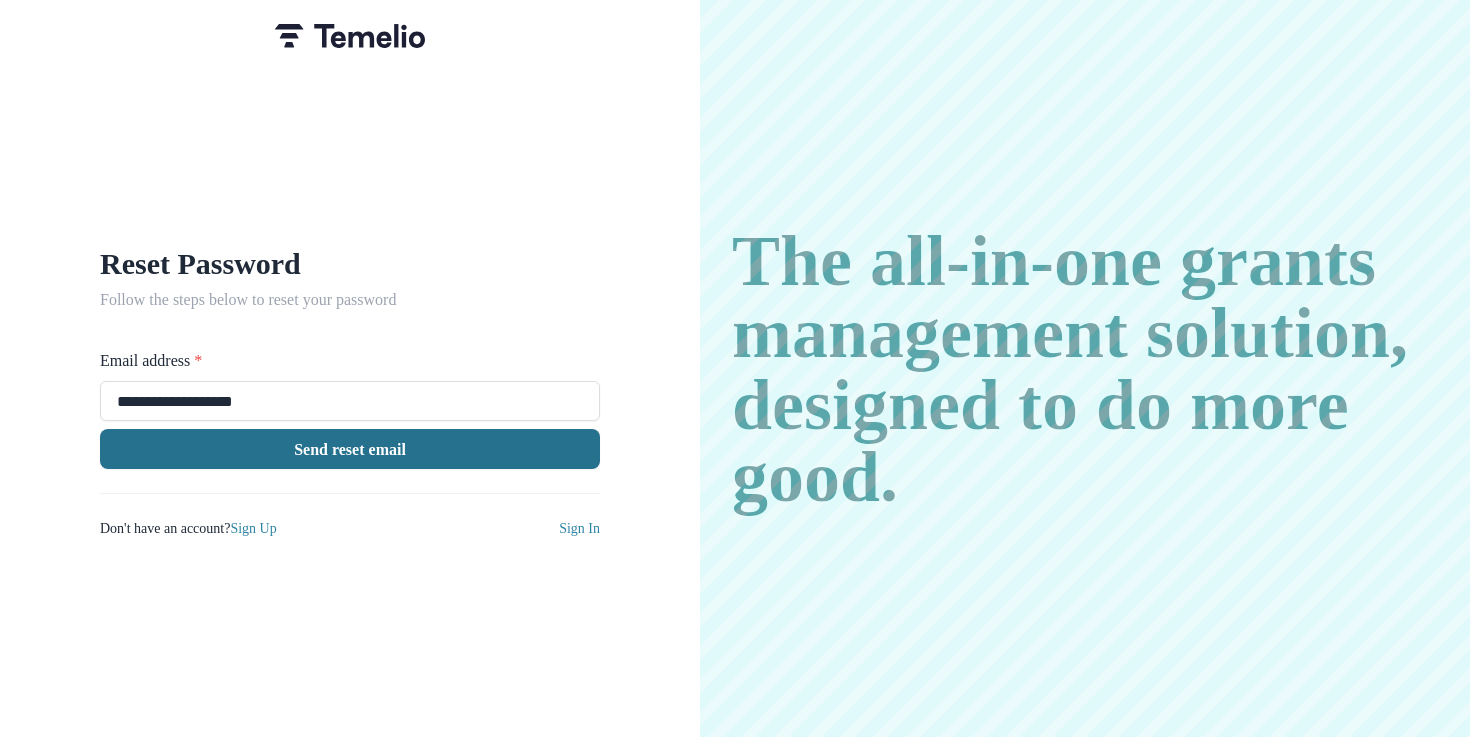 click on "Send reset email" at bounding box center (350, 449) 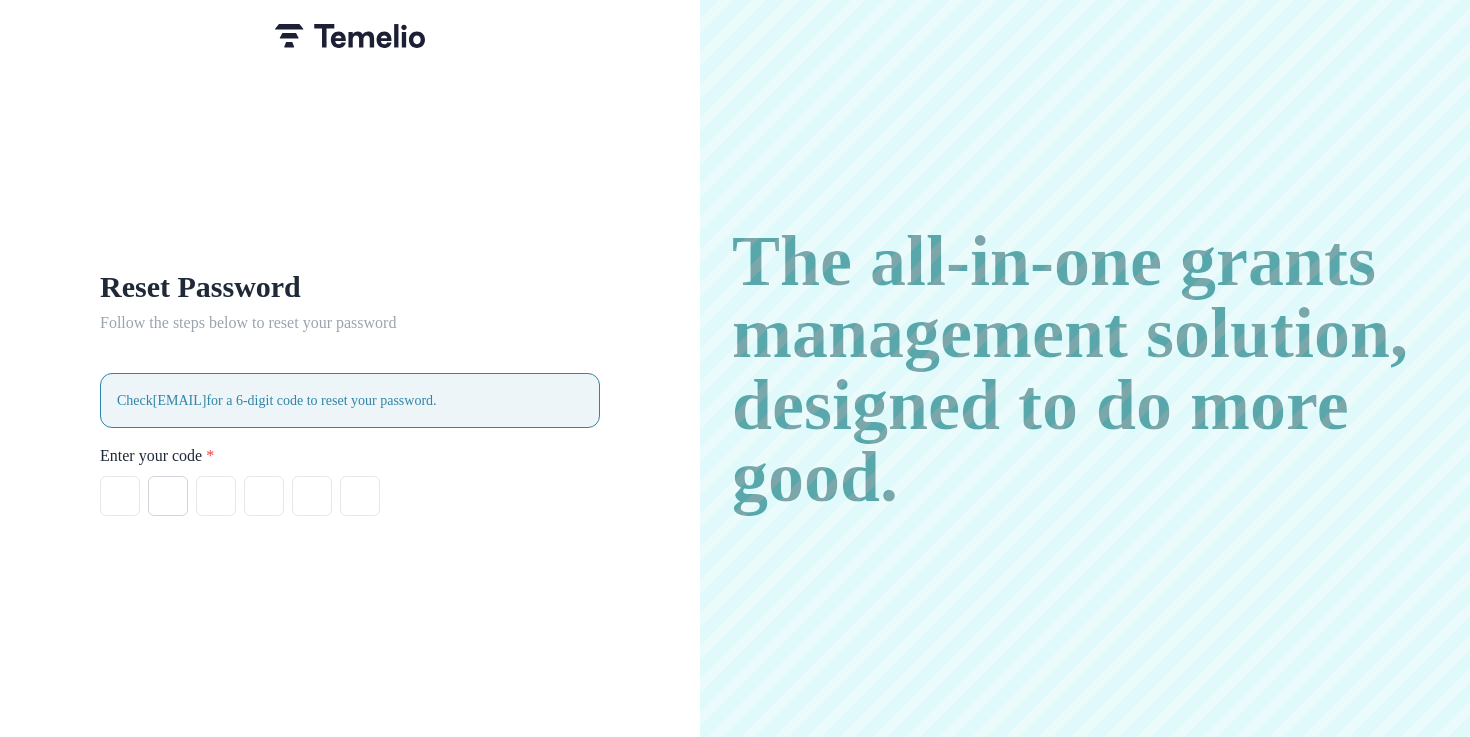 type on "*" 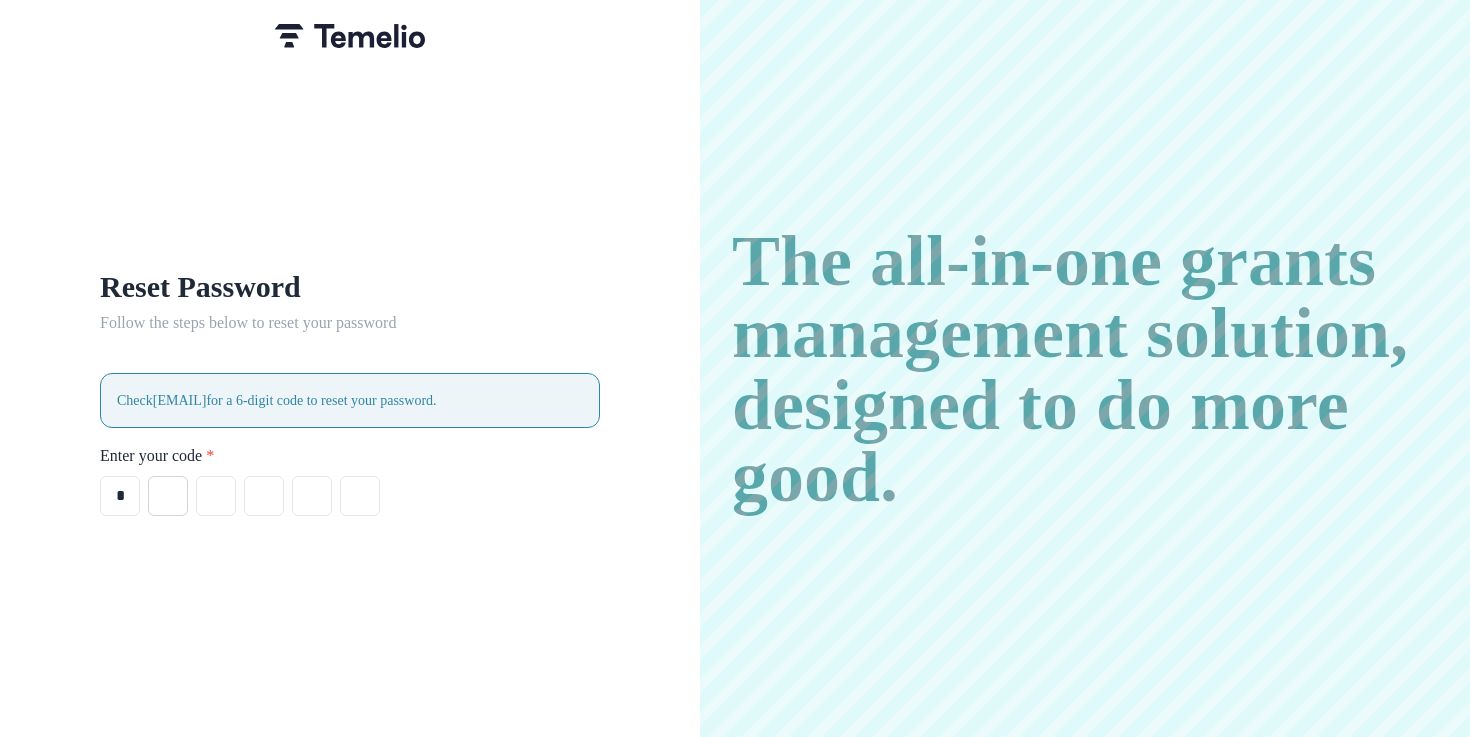 type on "*" 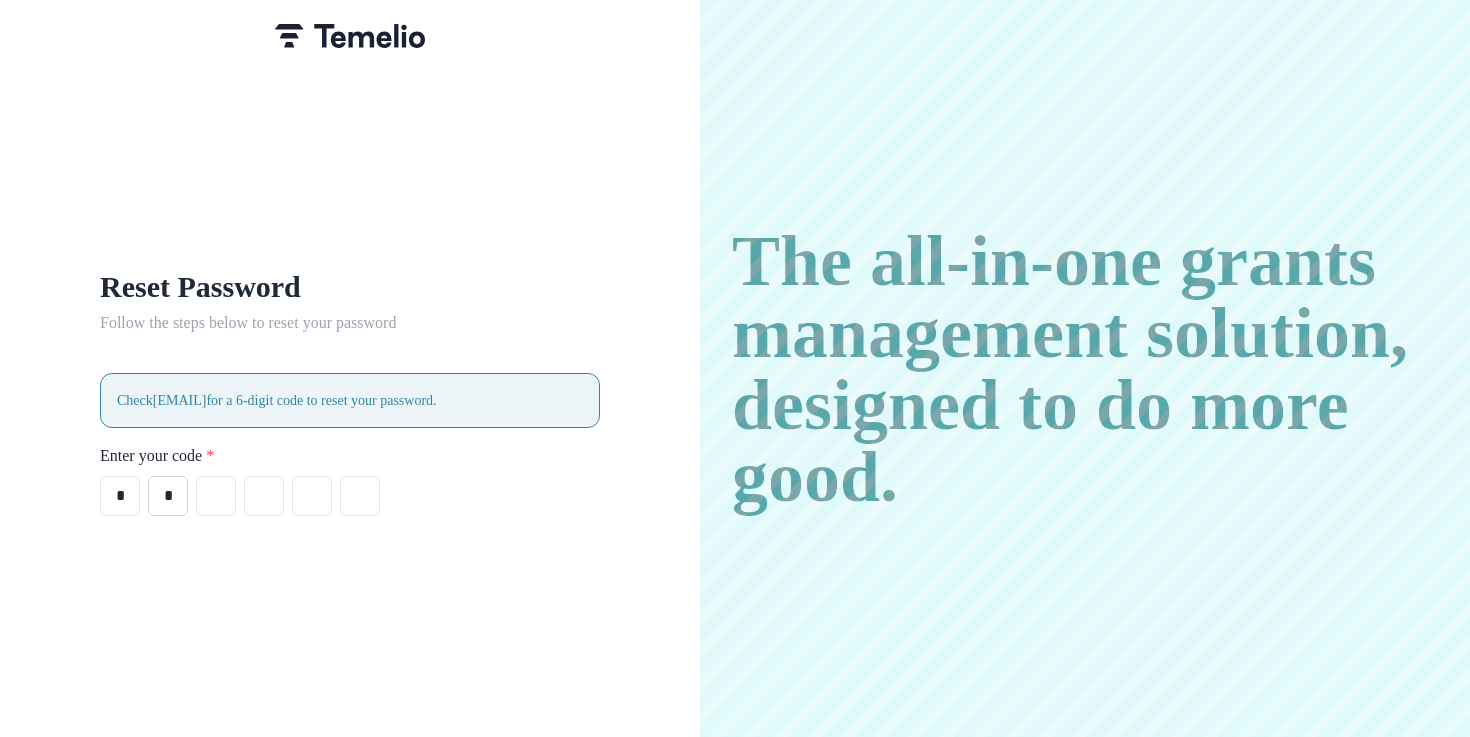 type on "*" 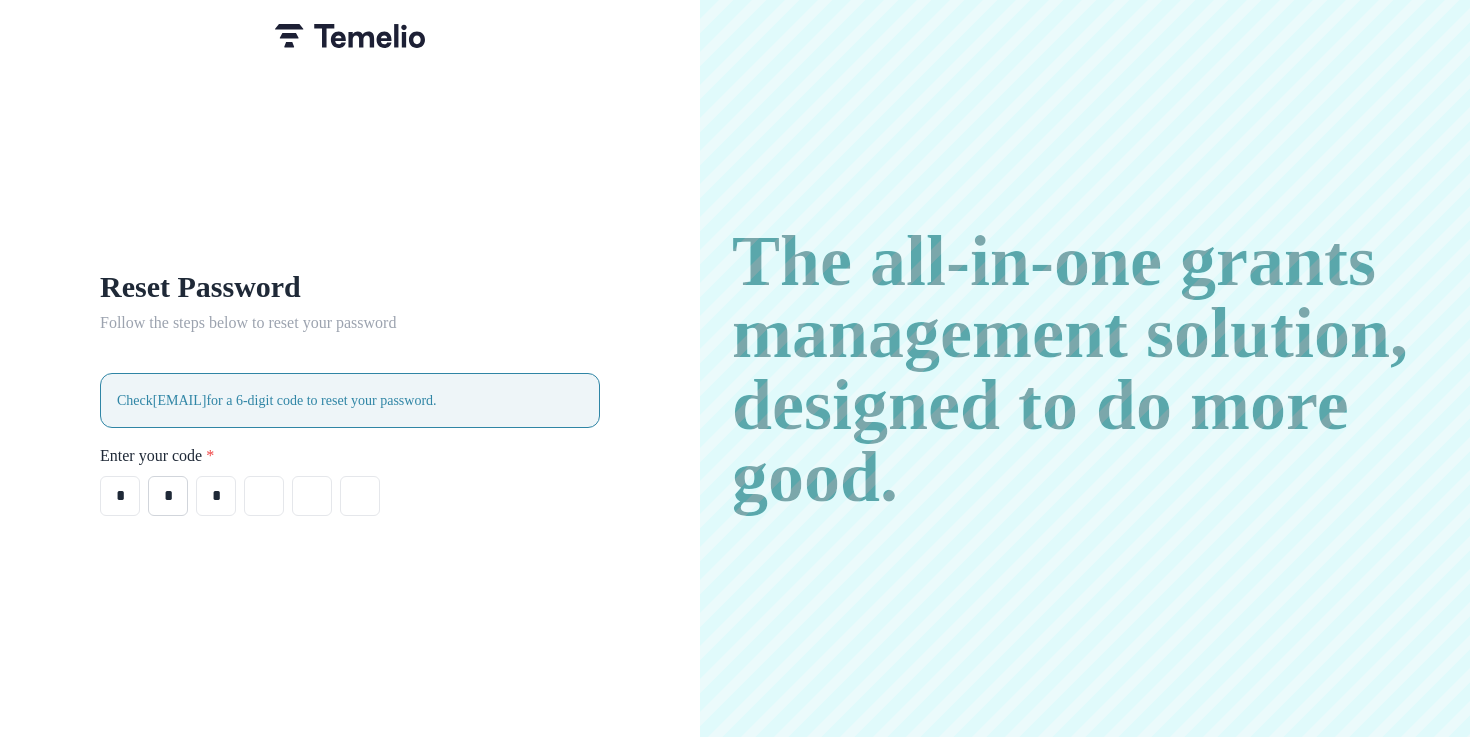 type on "*" 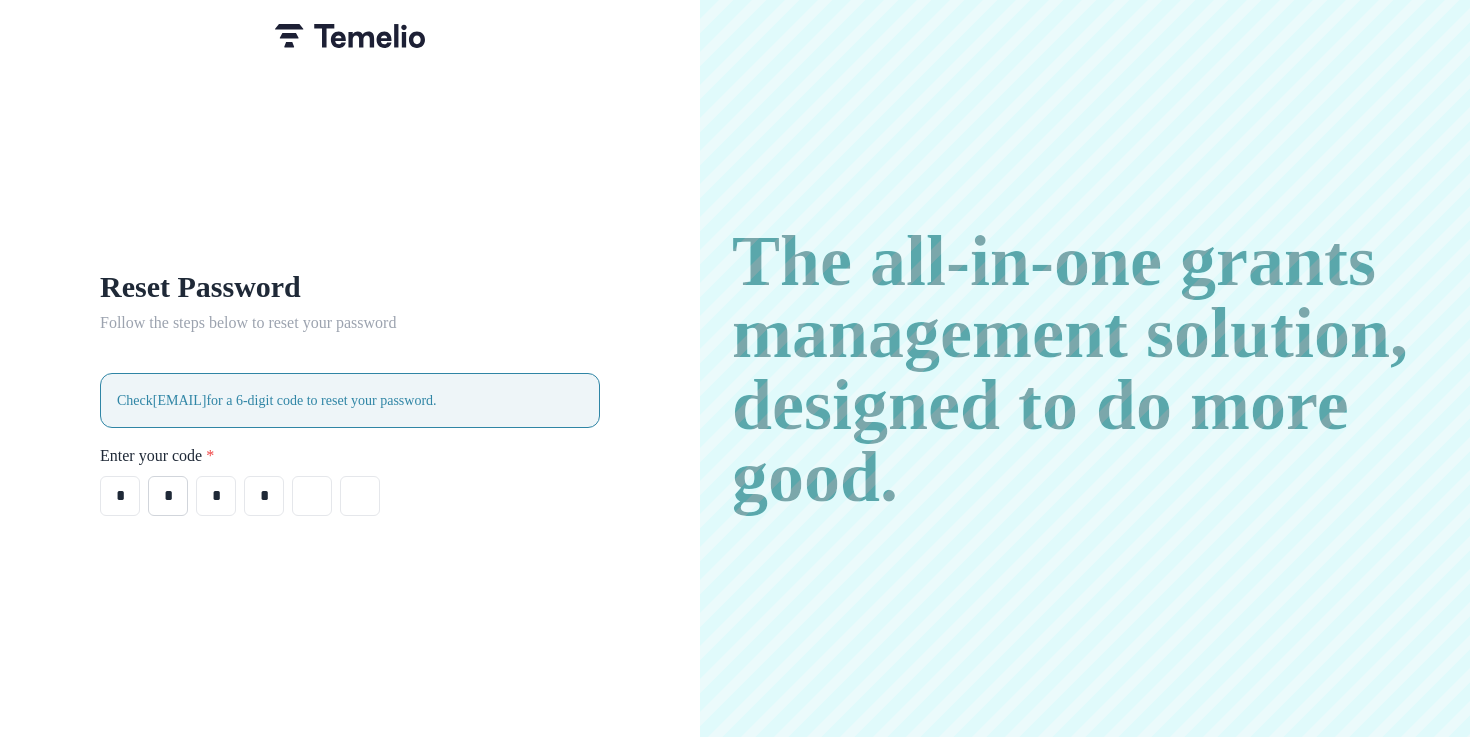 type on "*" 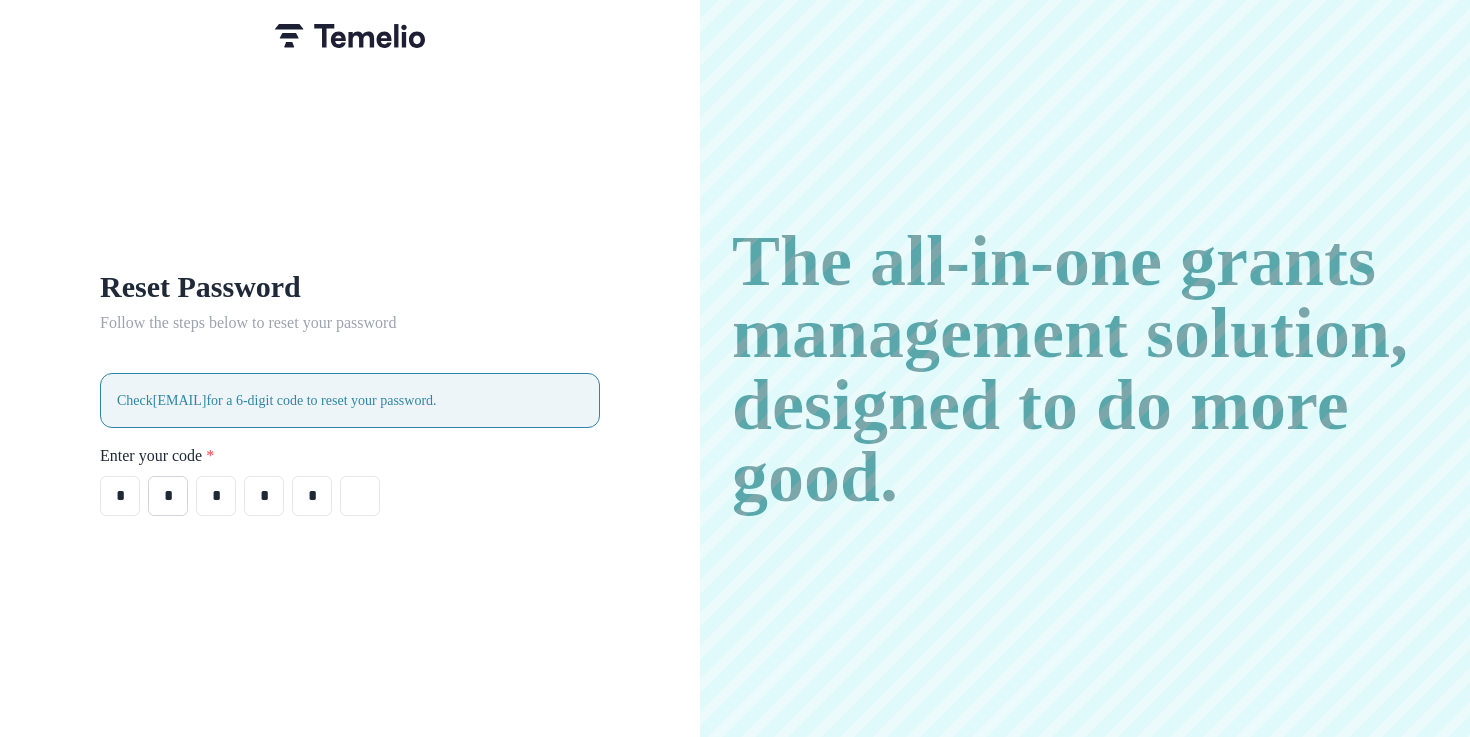 type on "*" 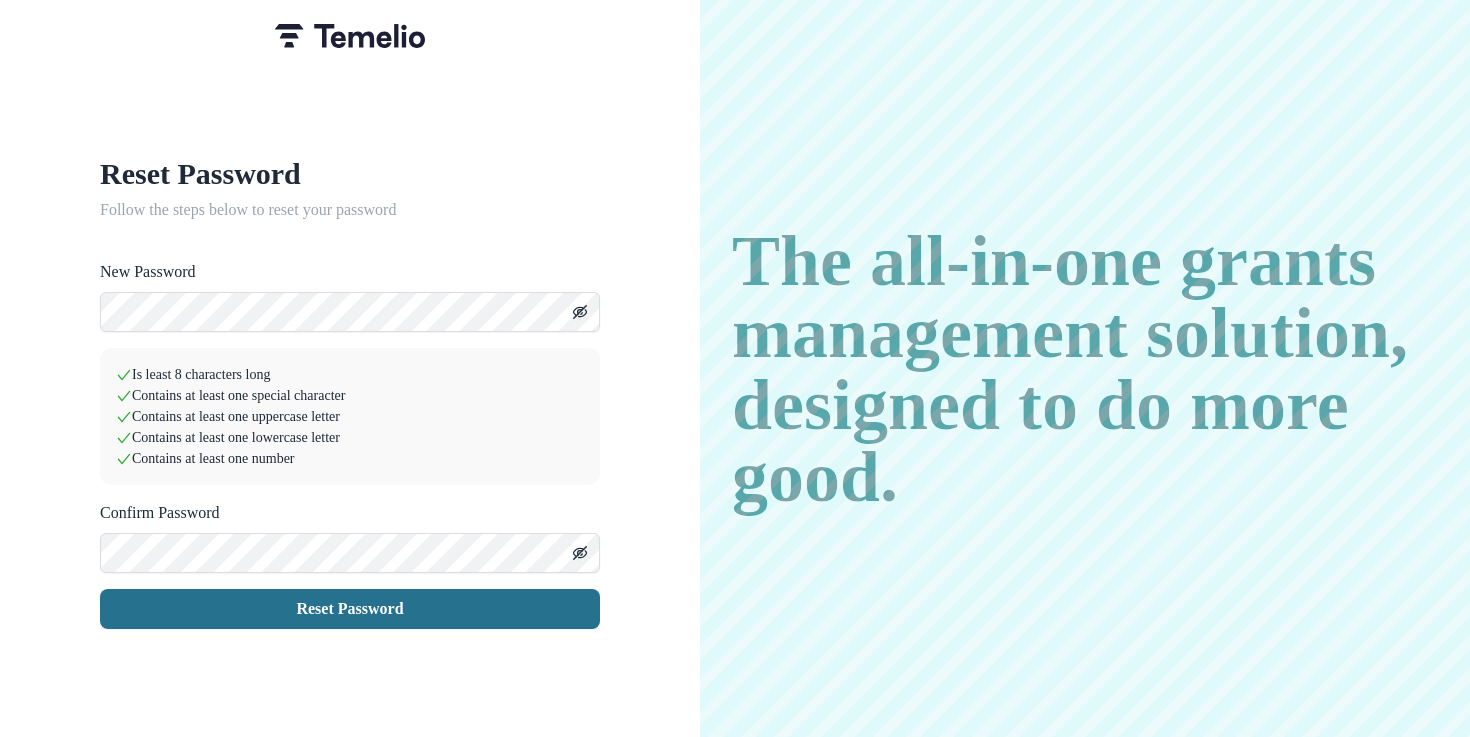 click on "Reset Password" at bounding box center (350, 609) 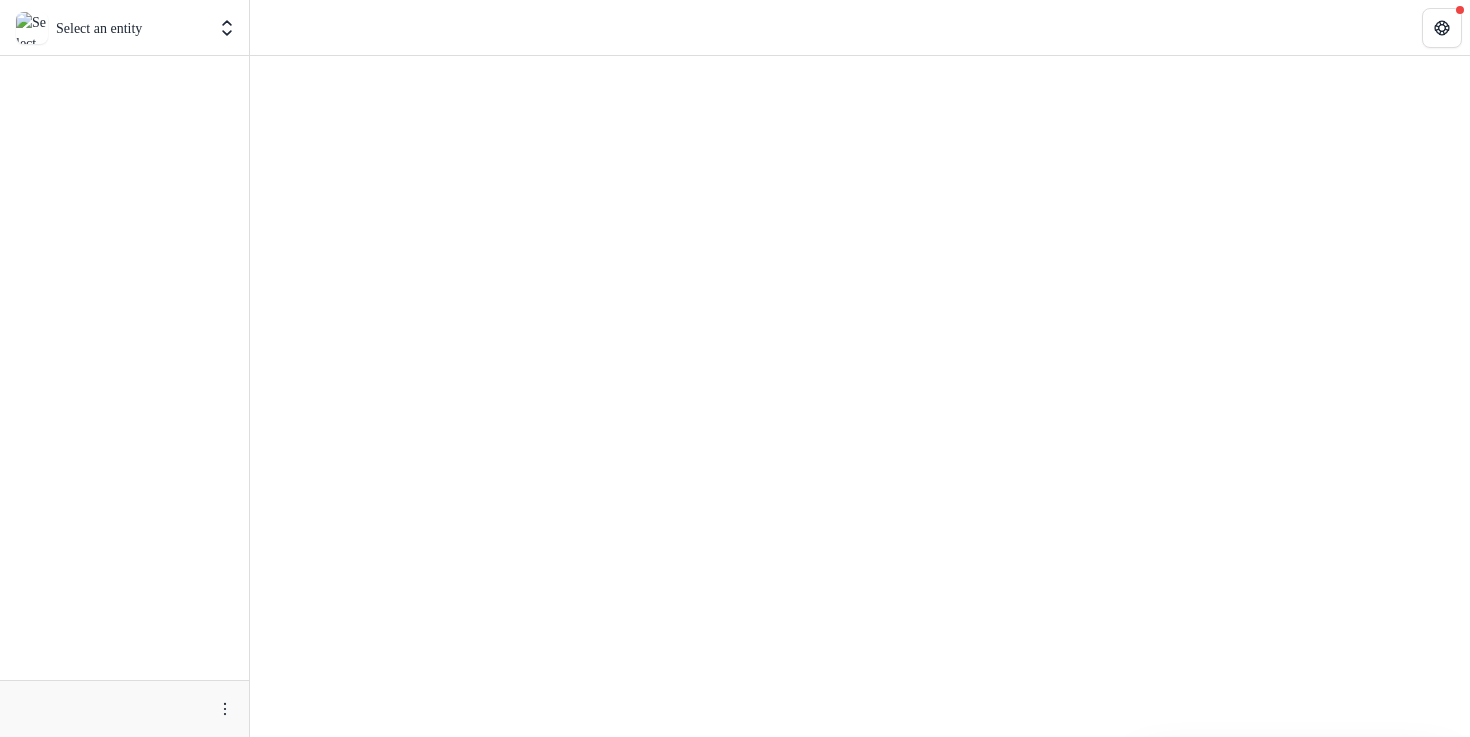 scroll, scrollTop: 0, scrollLeft: 0, axis: both 